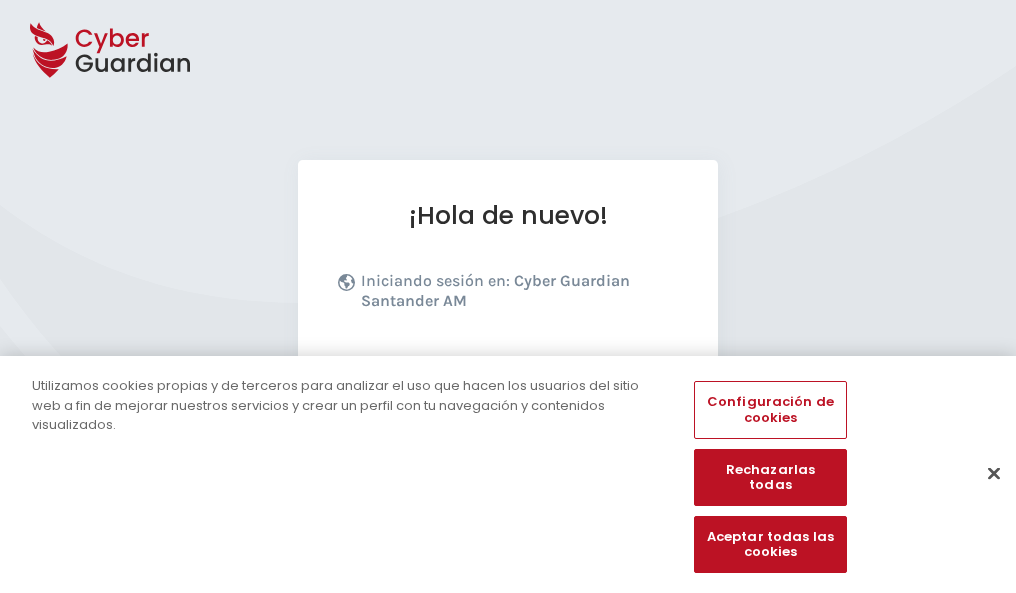 scroll, scrollTop: 245, scrollLeft: 0, axis: vertical 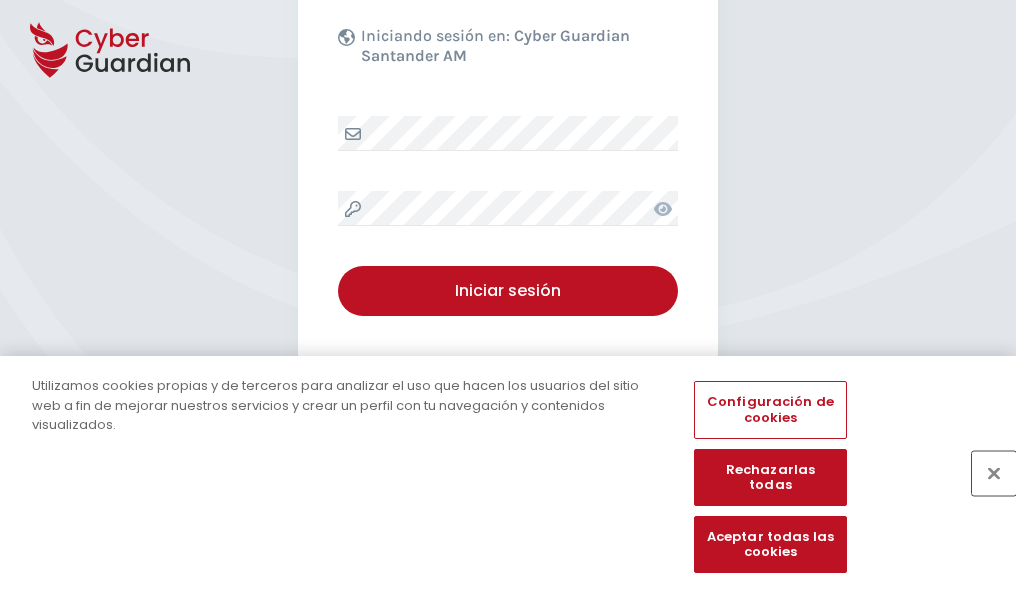 click at bounding box center [994, 473] 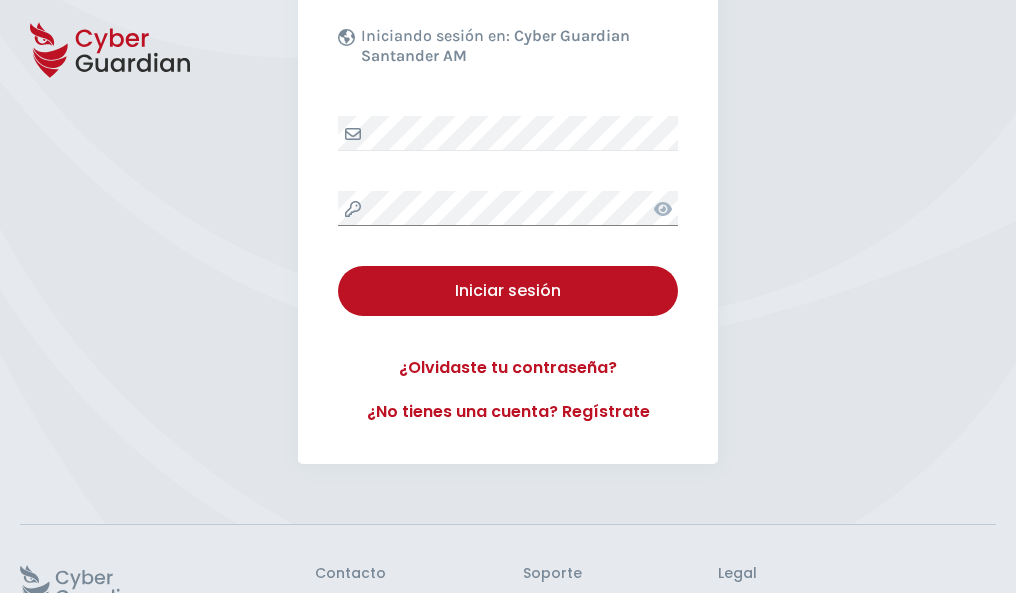 scroll, scrollTop: 389, scrollLeft: 0, axis: vertical 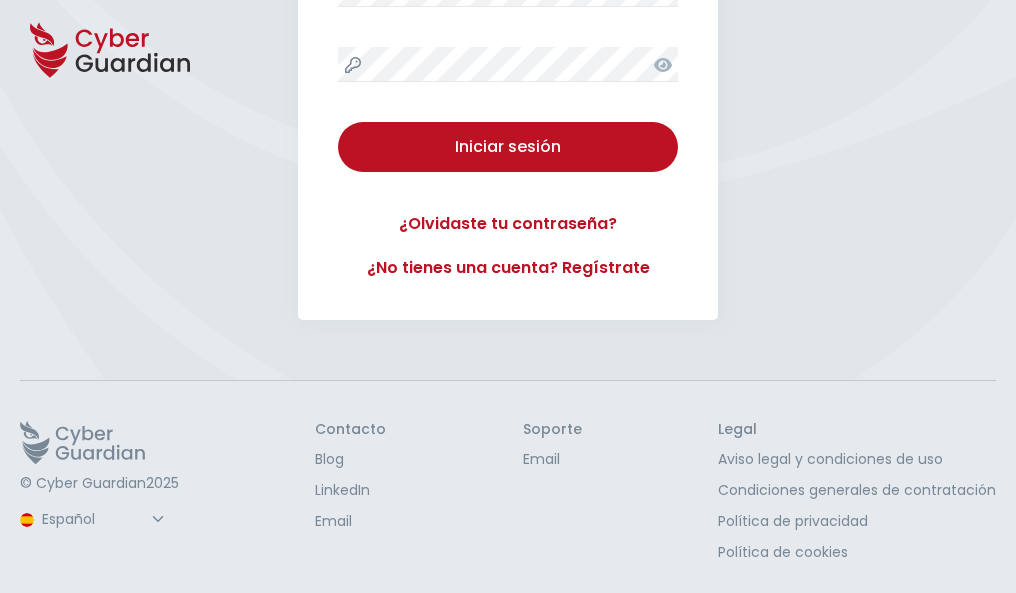 type 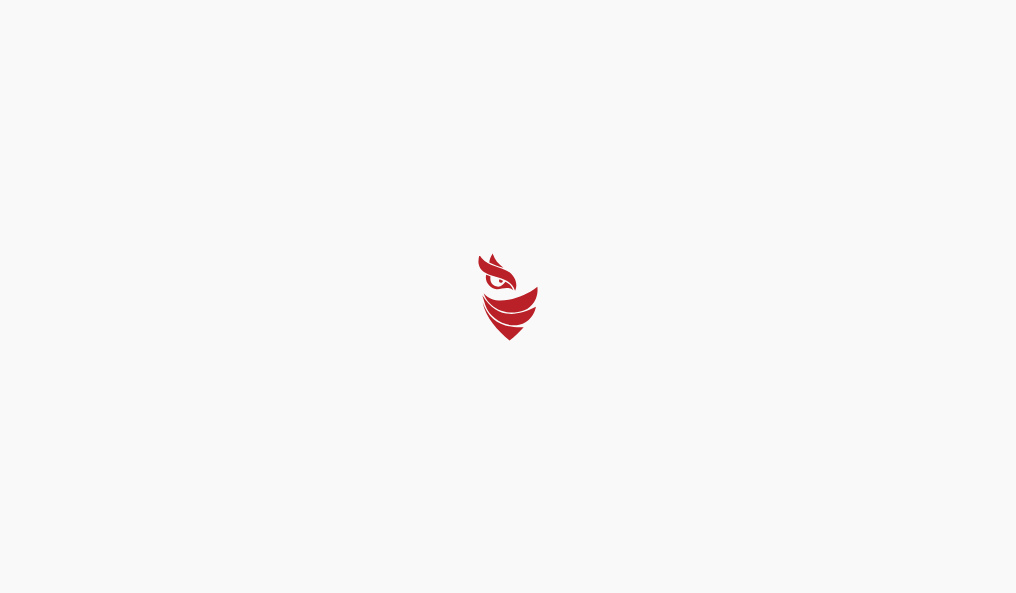 scroll, scrollTop: 0, scrollLeft: 0, axis: both 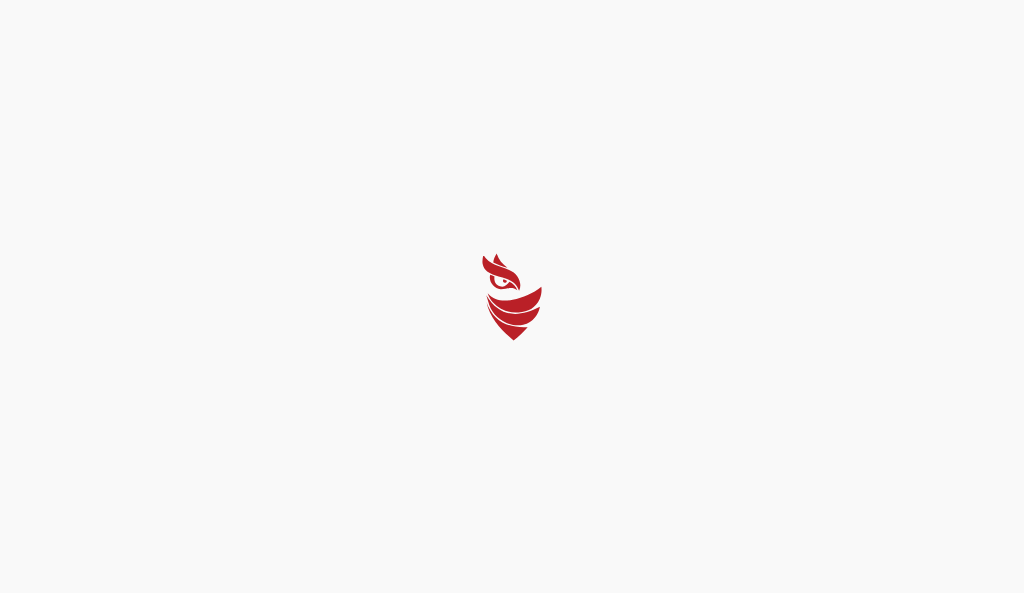 select on "Português (BR)" 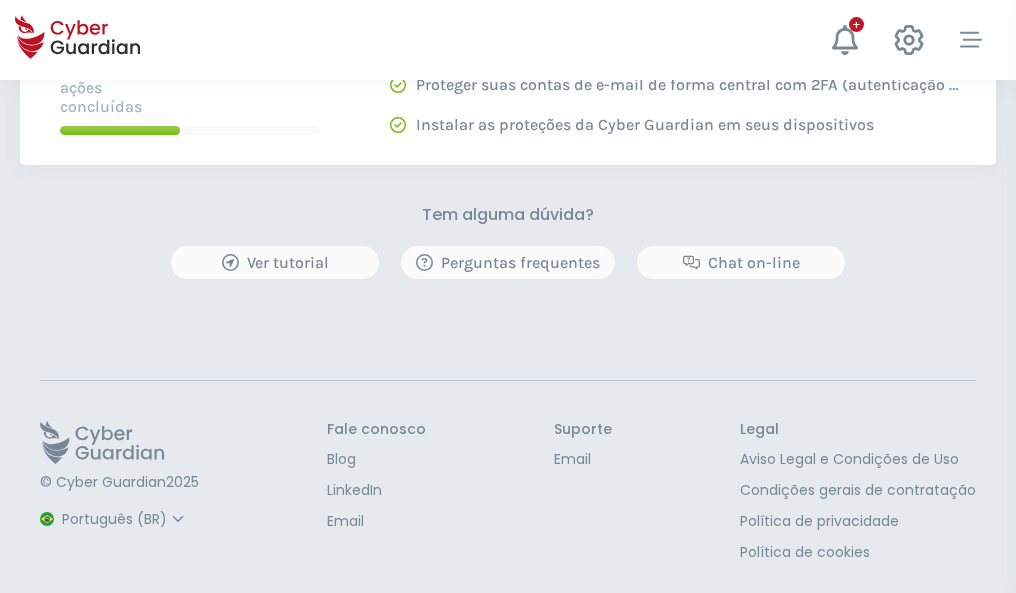 scroll, scrollTop: 0, scrollLeft: 0, axis: both 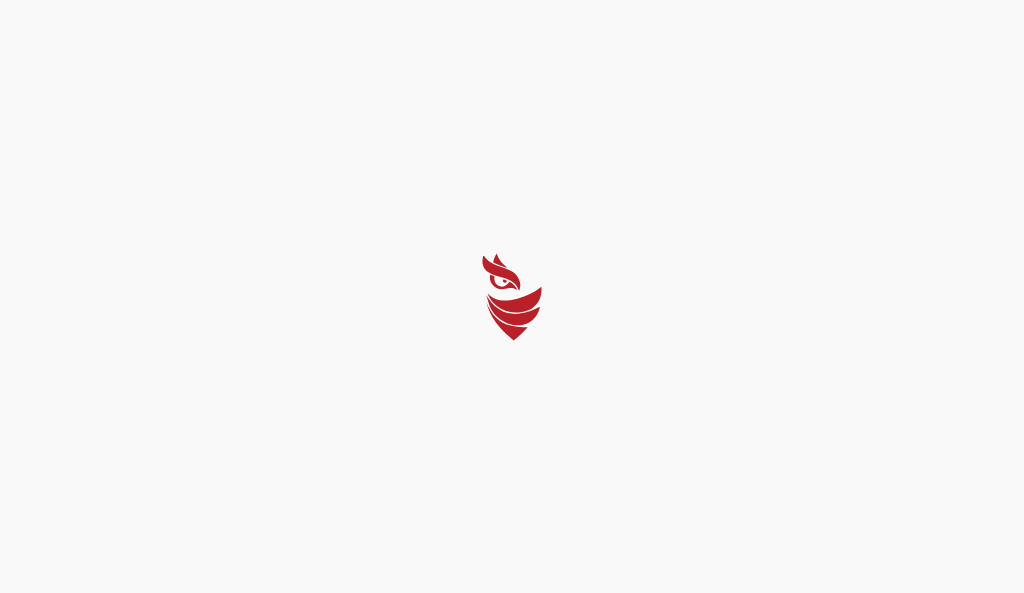 select on "Português (BR)" 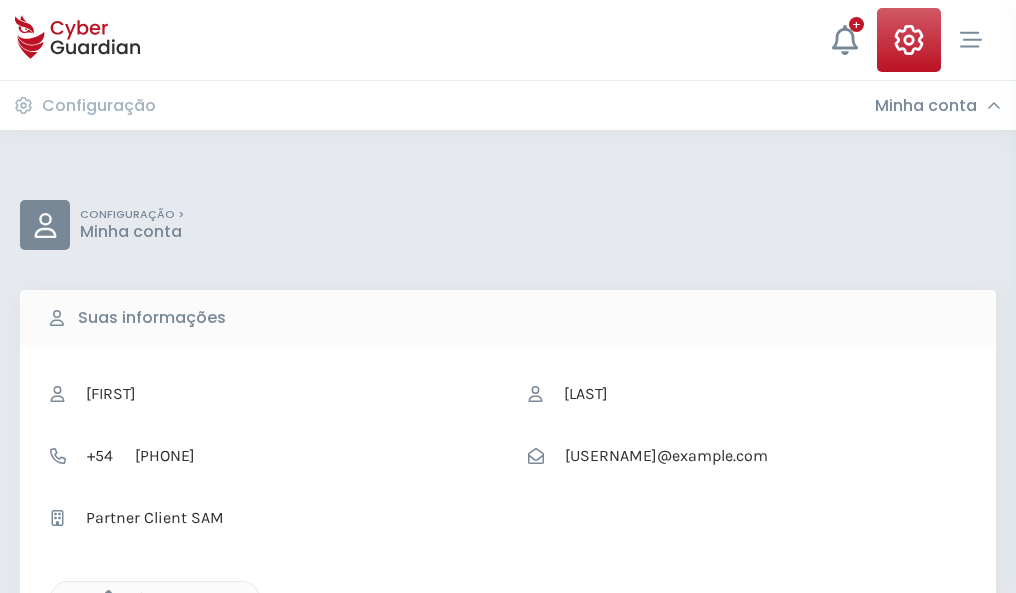 click 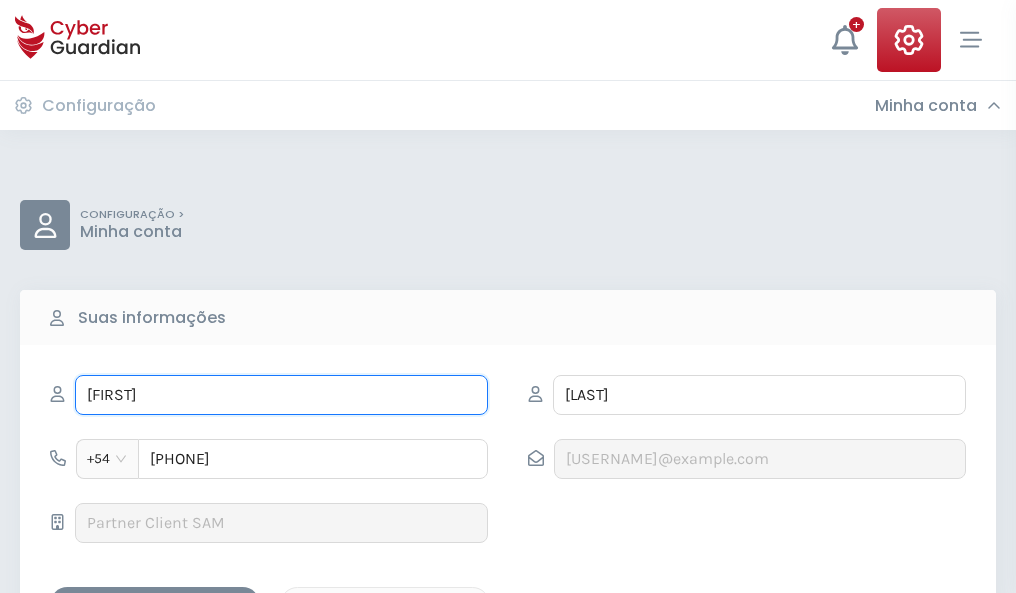click on "LUIS ÁNGEL" at bounding box center [281, 395] 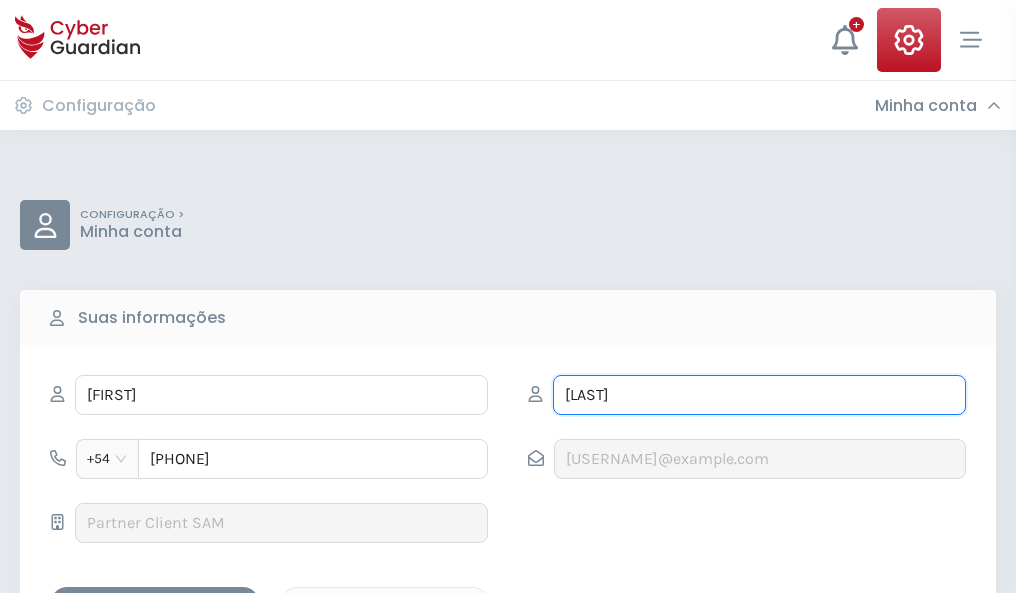 click on "CARRETERO" at bounding box center (759, 395) 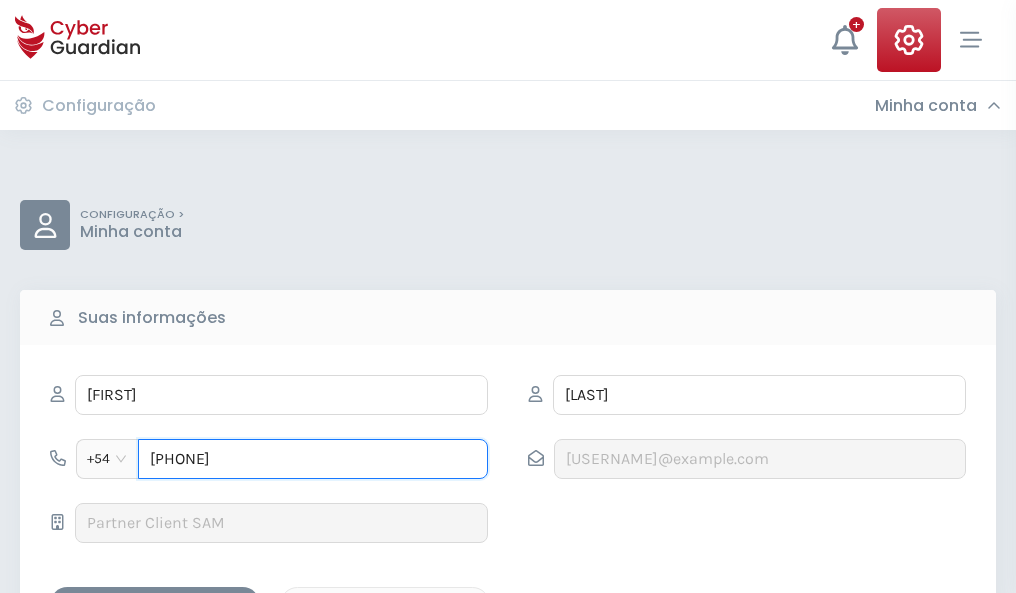 click on "4978264608" at bounding box center [313, 459] 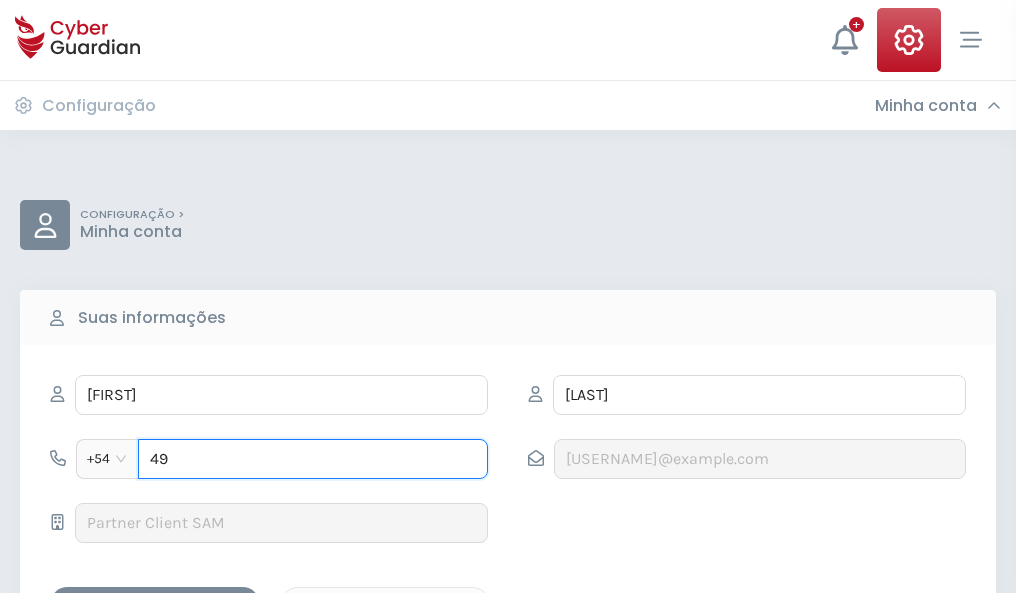 type on "4" 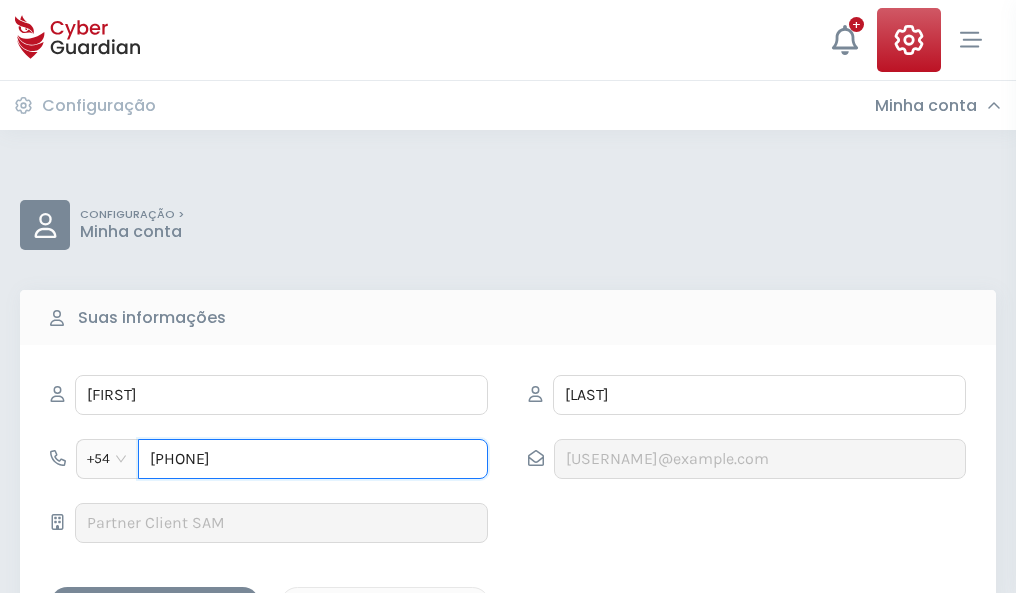 type on "4640080756" 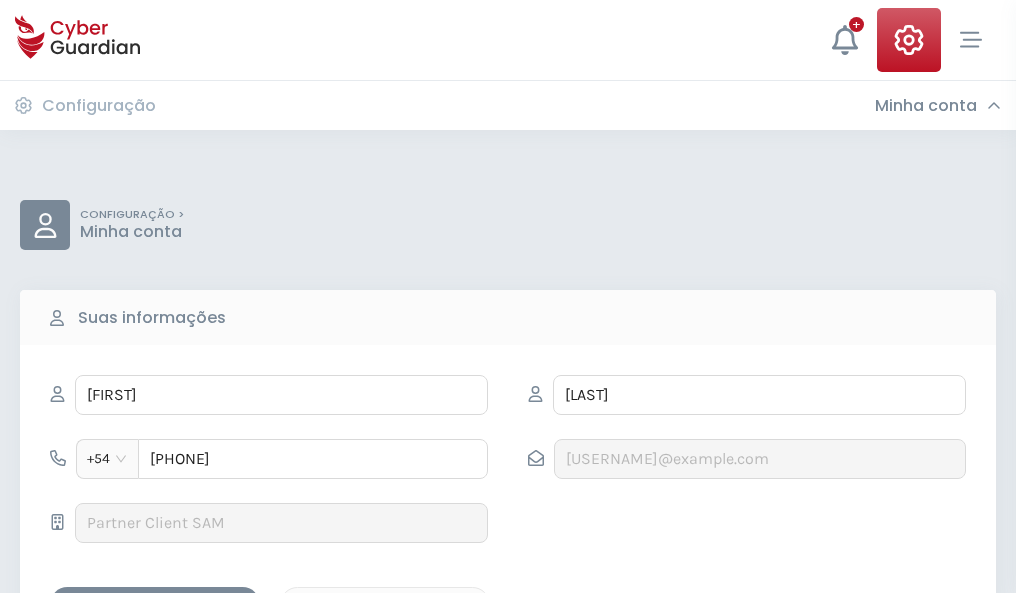 click on "Salvar alterações" at bounding box center (155, 604) 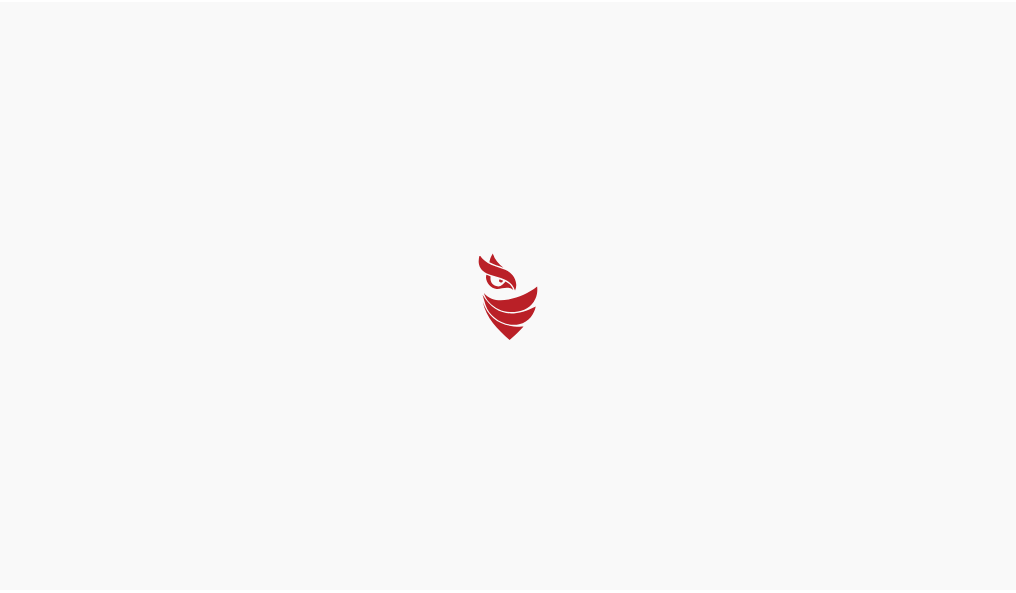 scroll, scrollTop: 0, scrollLeft: 0, axis: both 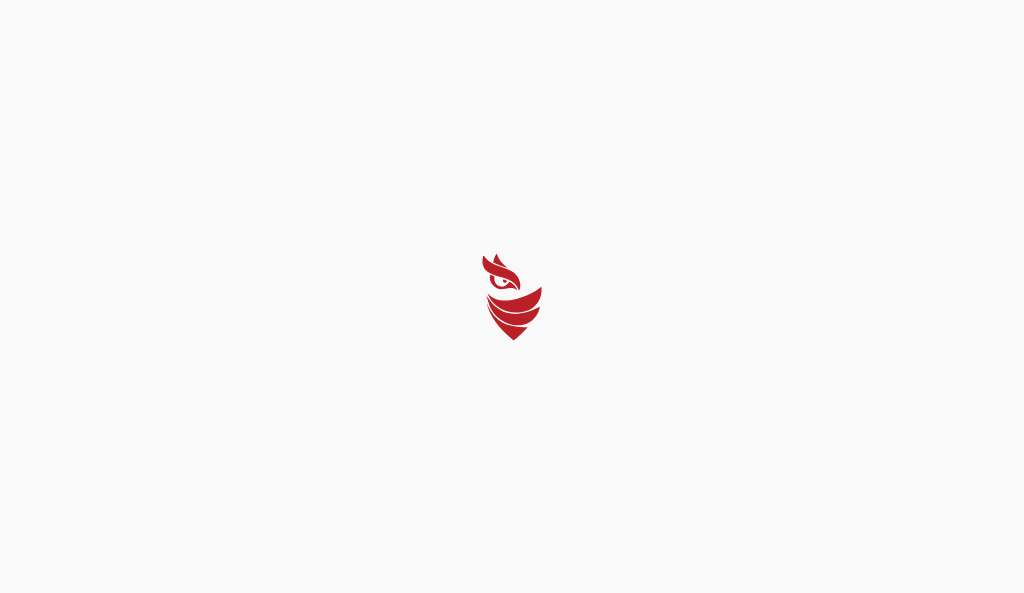 select on "Português (BR)" 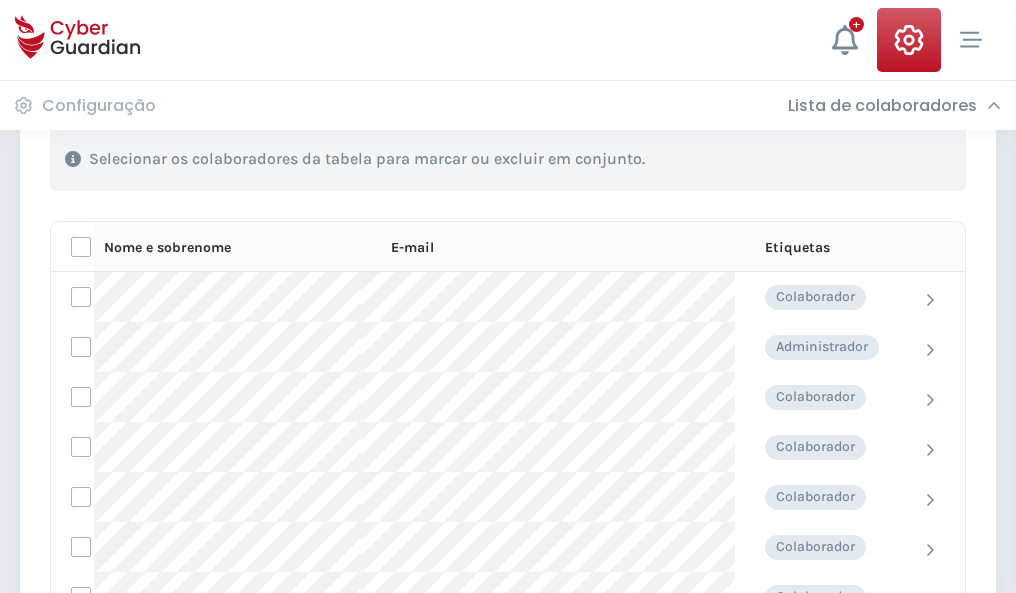 scroll, scrollTop: 856, scrollLeft: 0, axis: vertical 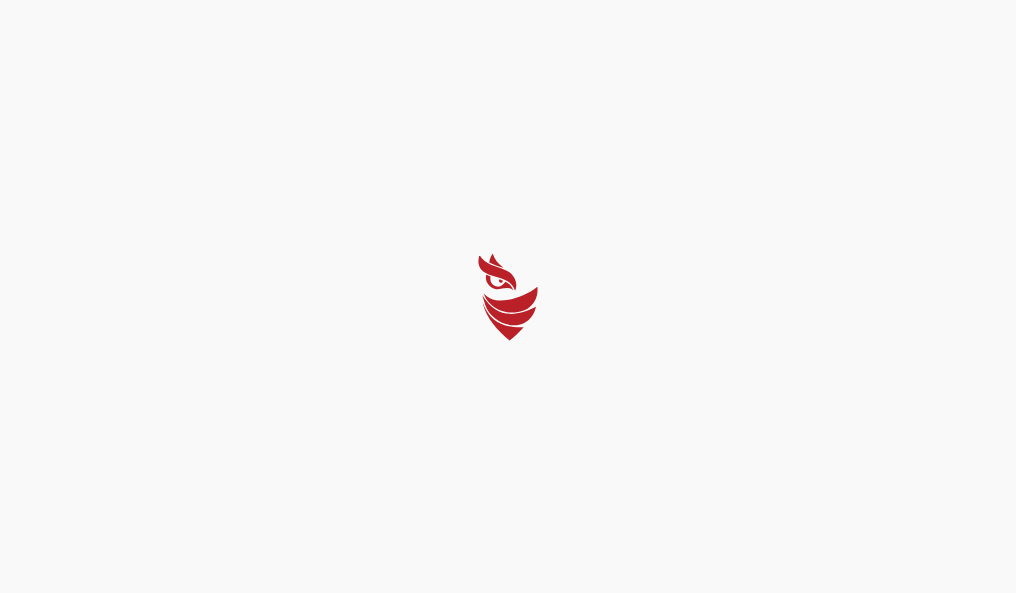 select on "Português (BR)" 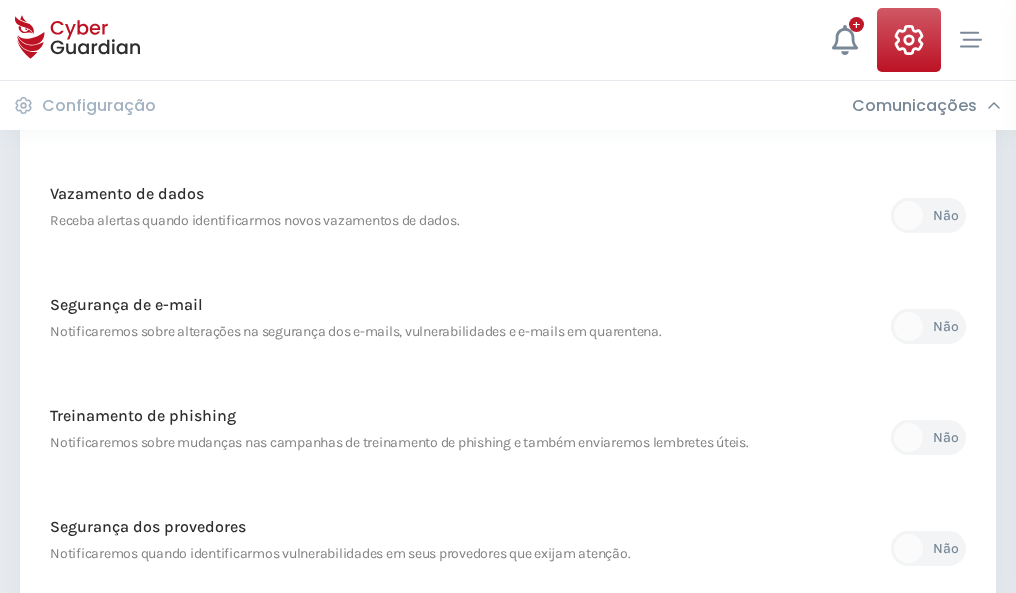 scroll, scrollTop: 1053, scrollLeft: 0, axis: vertical 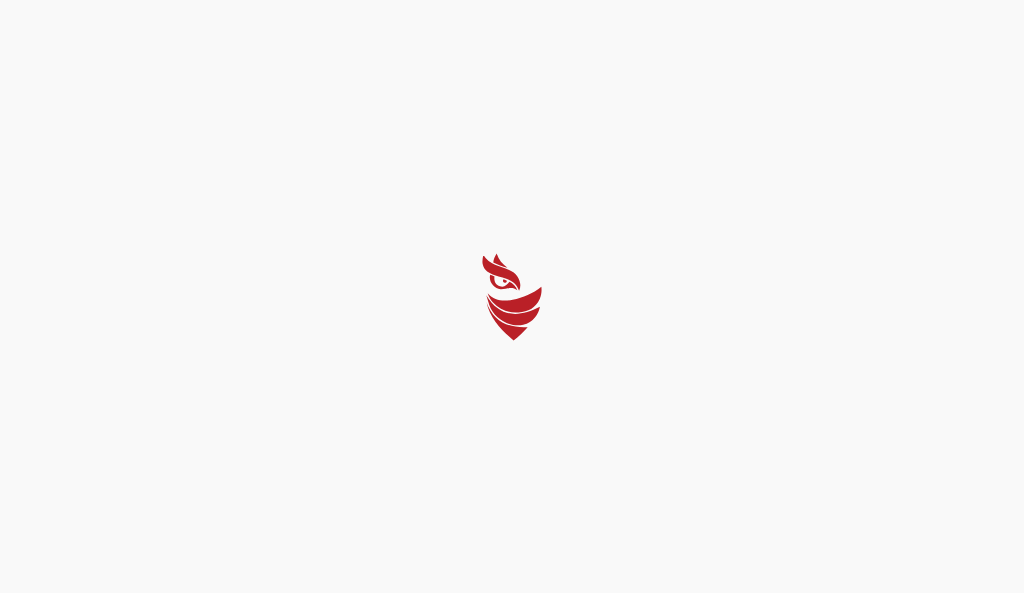 select on "Português (BR)" 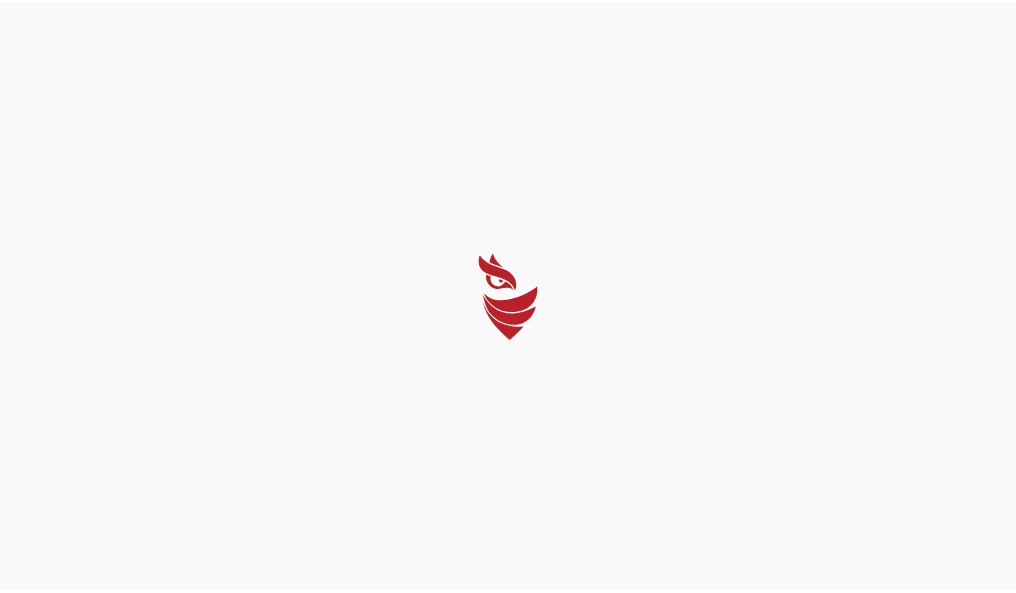 scroll, scrollTop: 0, scrollLeft: 0, axis: both 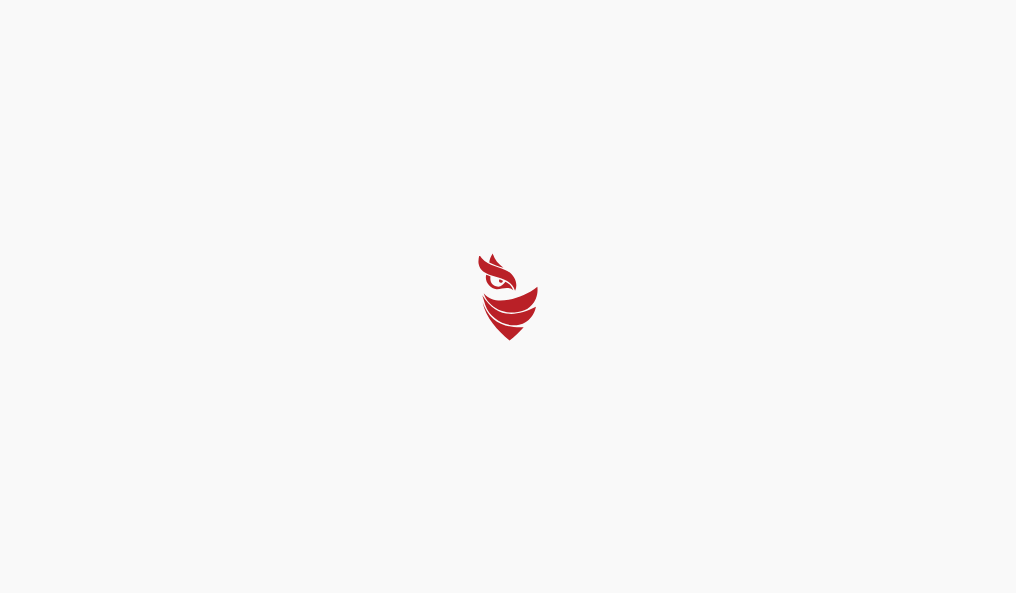 select on "Português (BR)" 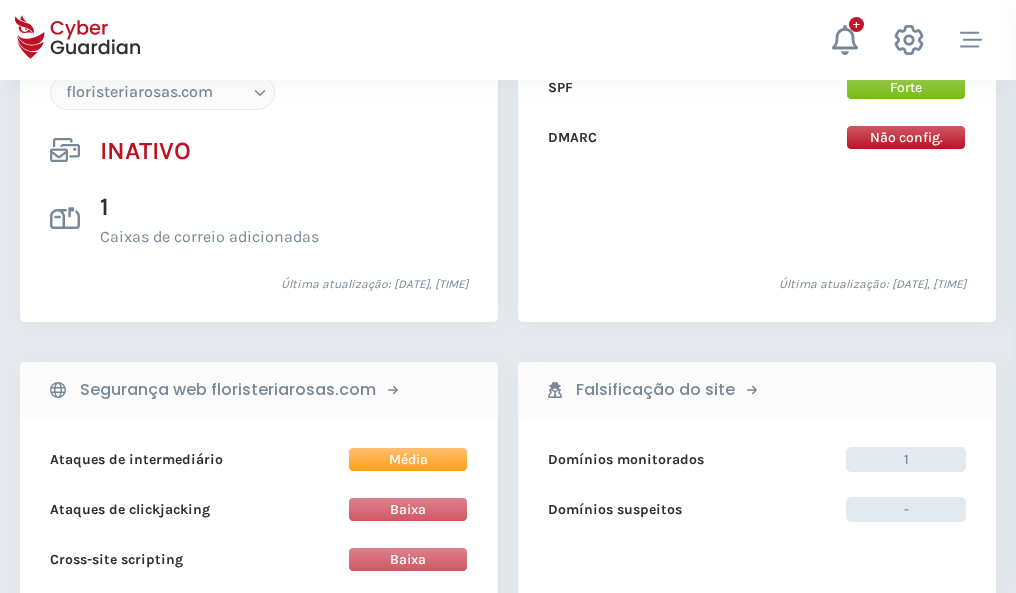 scroll, scrollTop: 1882, scrollLeft: 0, axis: vertical 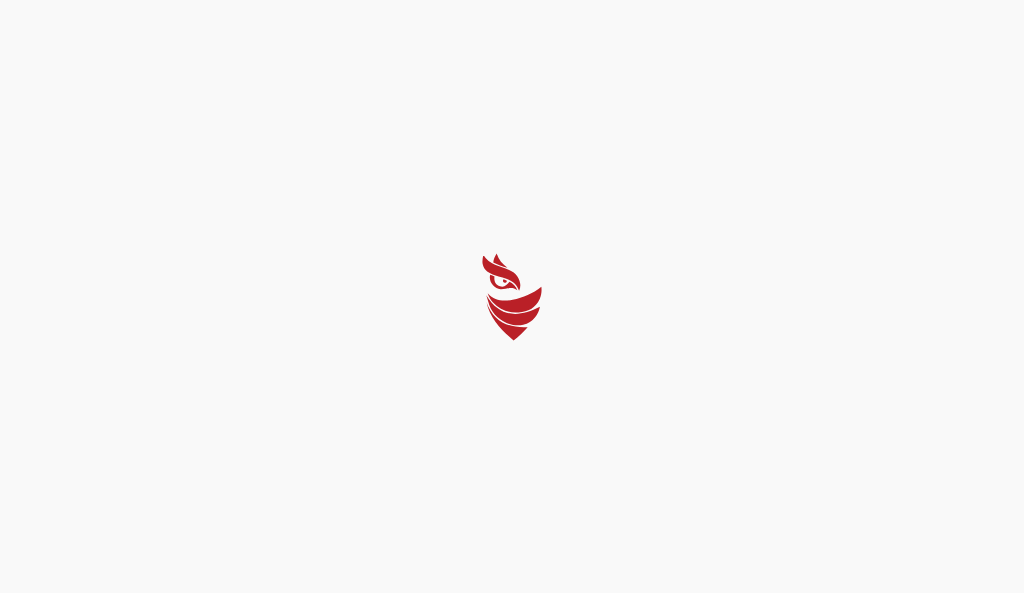 select on "Português (BR)" 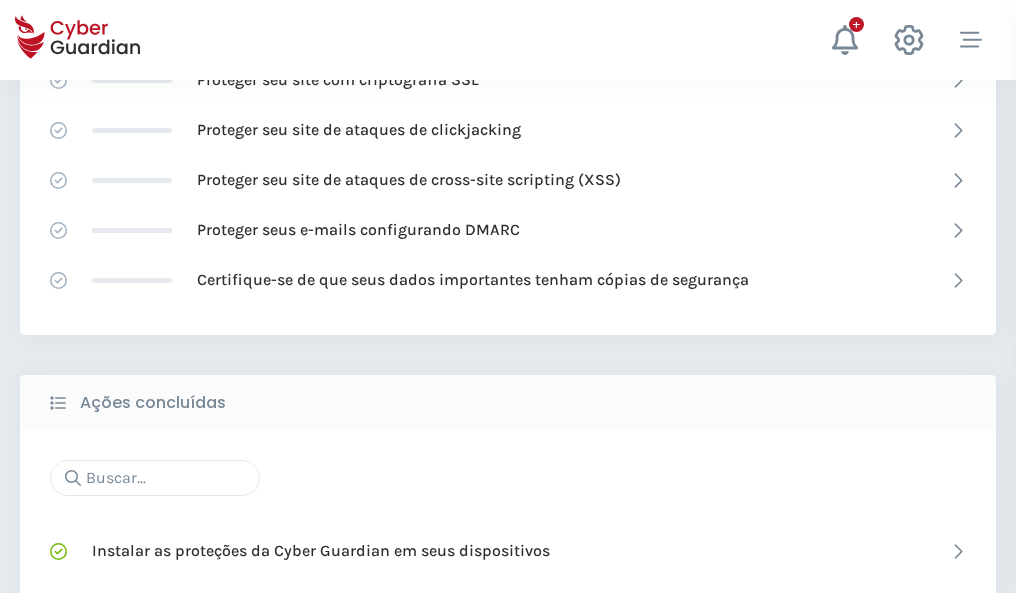 scroll, scrollTop: 1332, scrollLeft: 0, axis: vertical 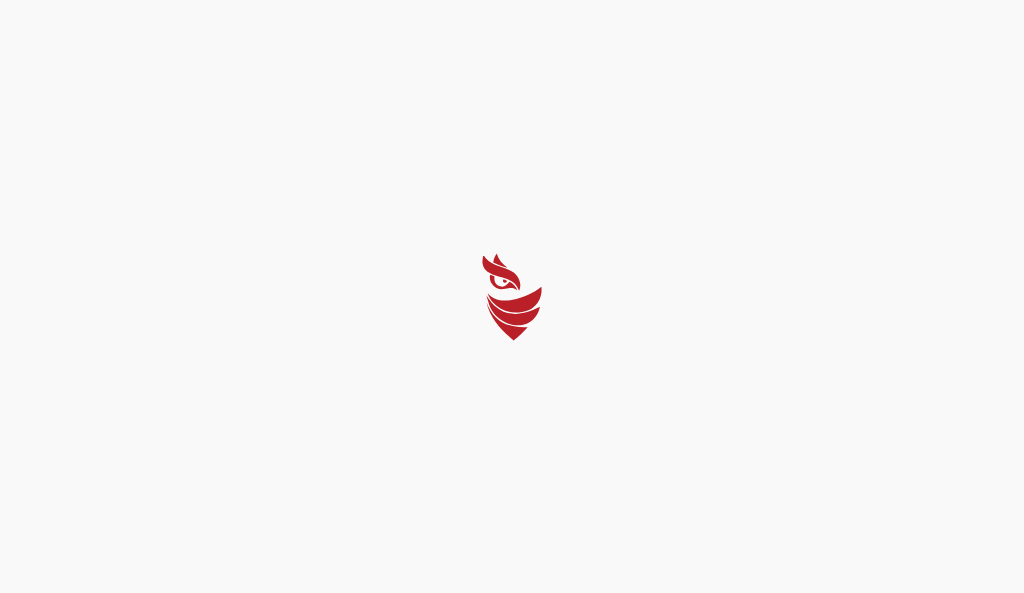 select on "Português (BR)" 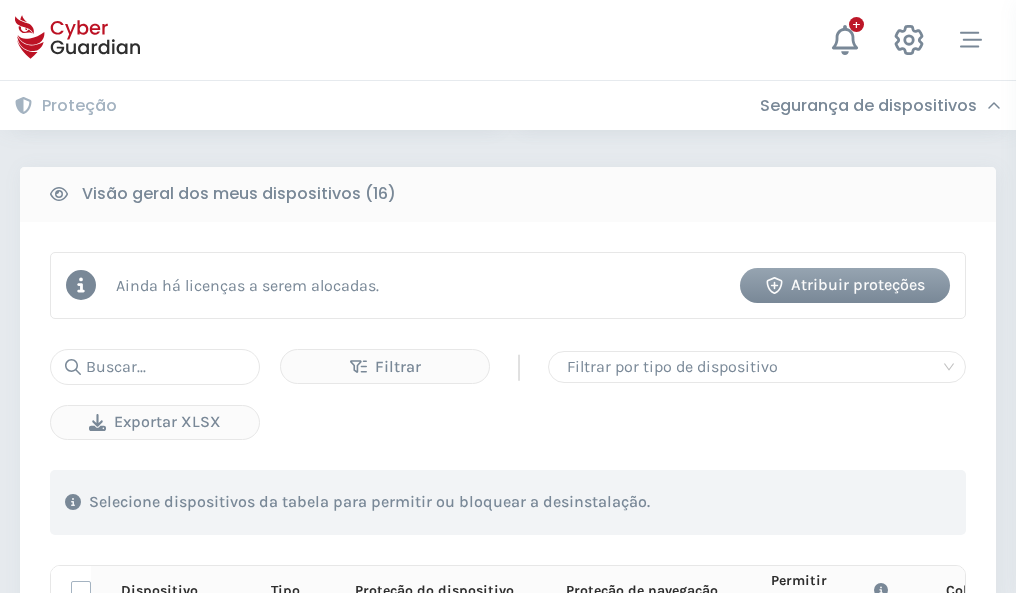 scroll, scrollTop: 1767, scrollLeft: 0, axis: vertical 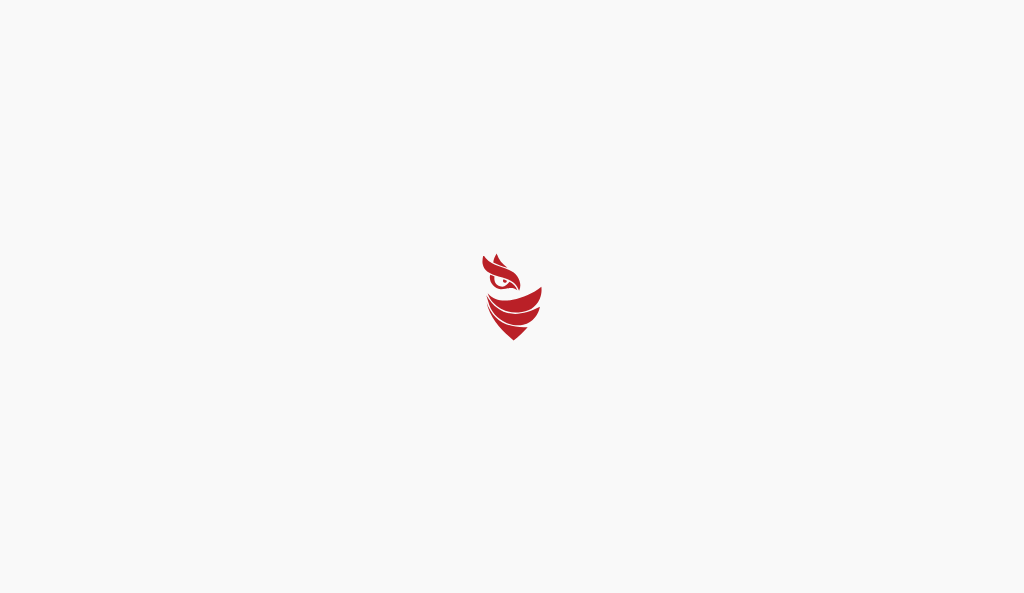 select on "Português (BR)" 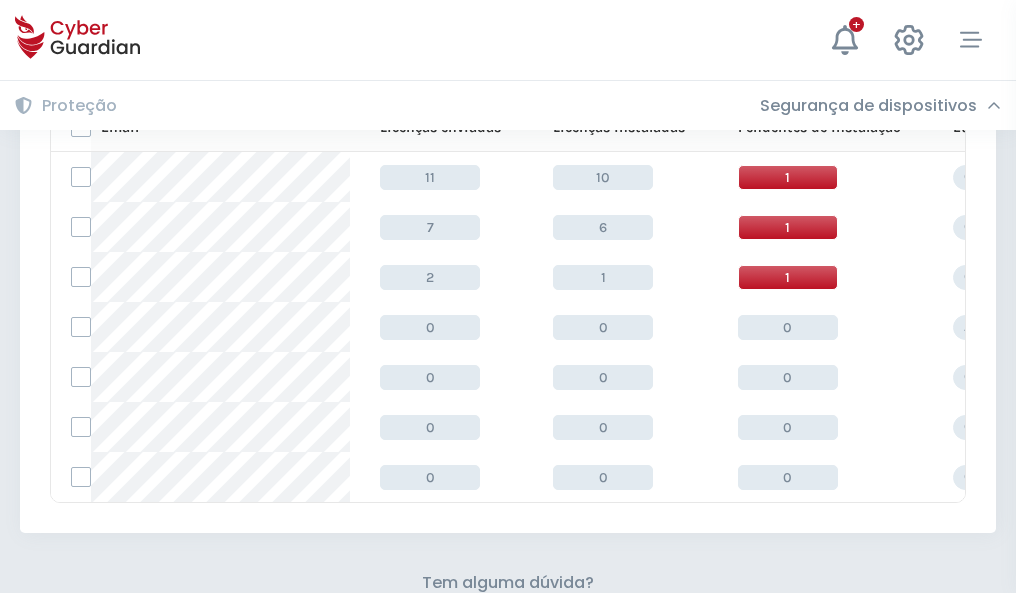 scroll, scrollTop: 878, scrollLeft: 0, axis: vertical 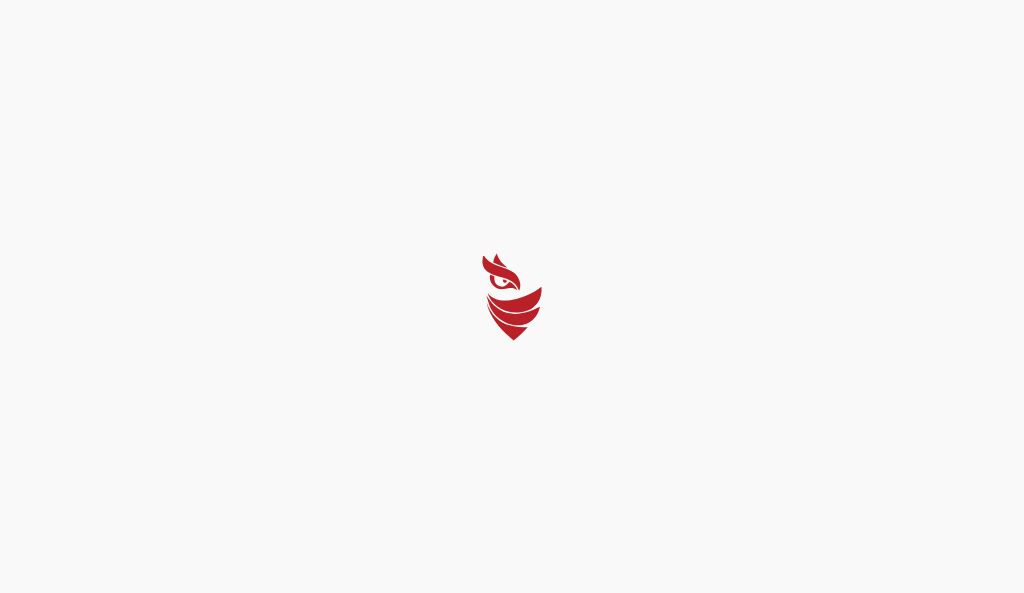 select on "Português (BR)" 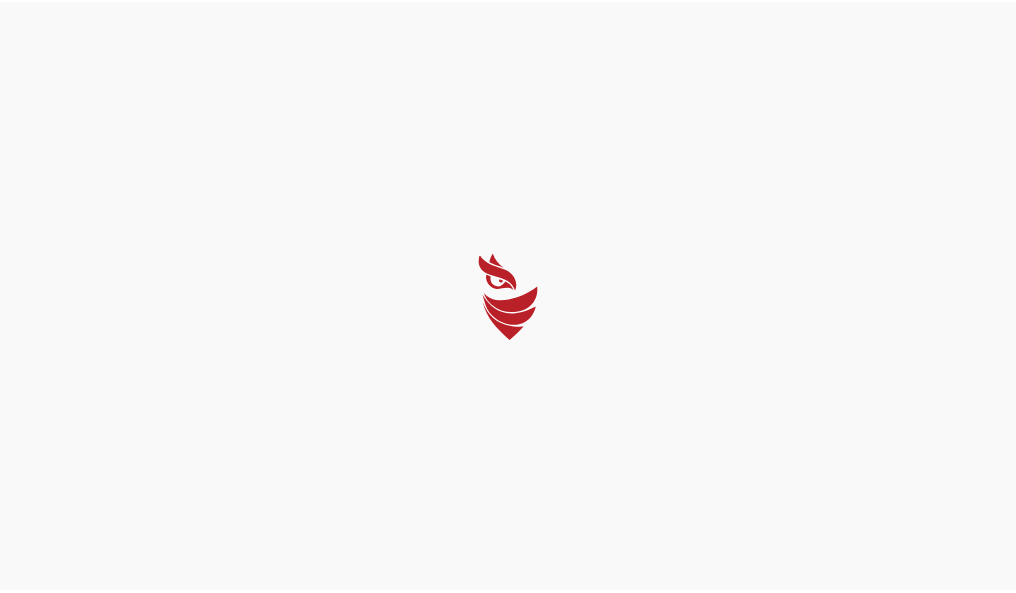 scroll, scrollTop: 0, scrollLeft: 0, axis: both 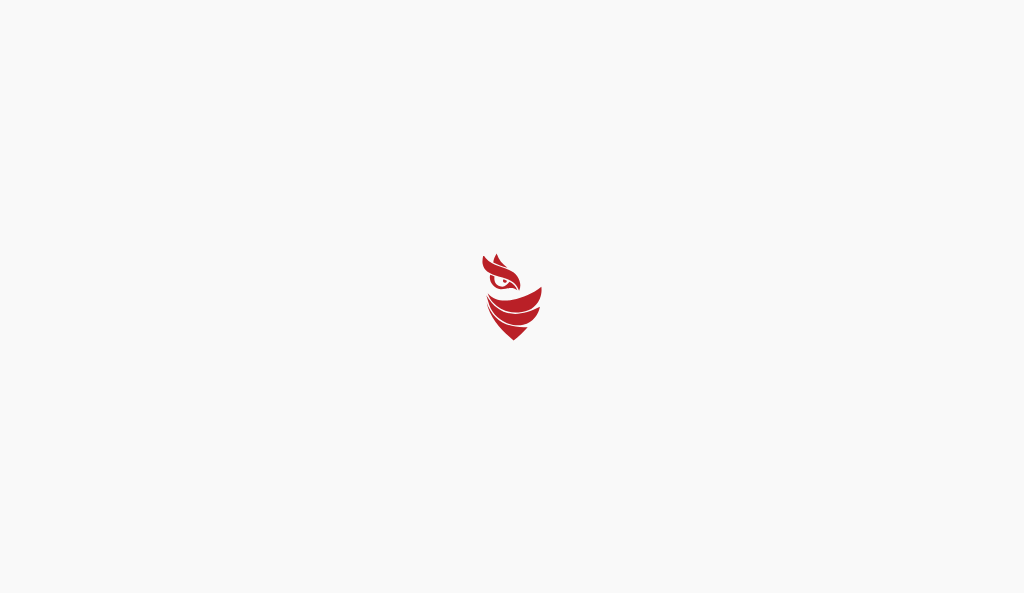 select on "Português (BR)" 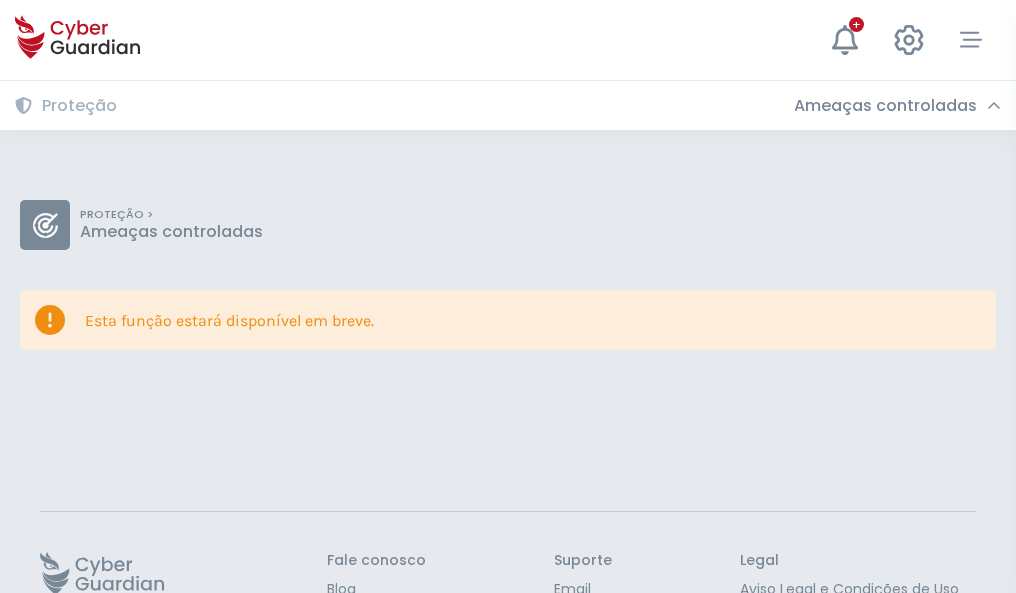 scroll, scrollTop: 130, scrollLeft: 0, axis: vertical 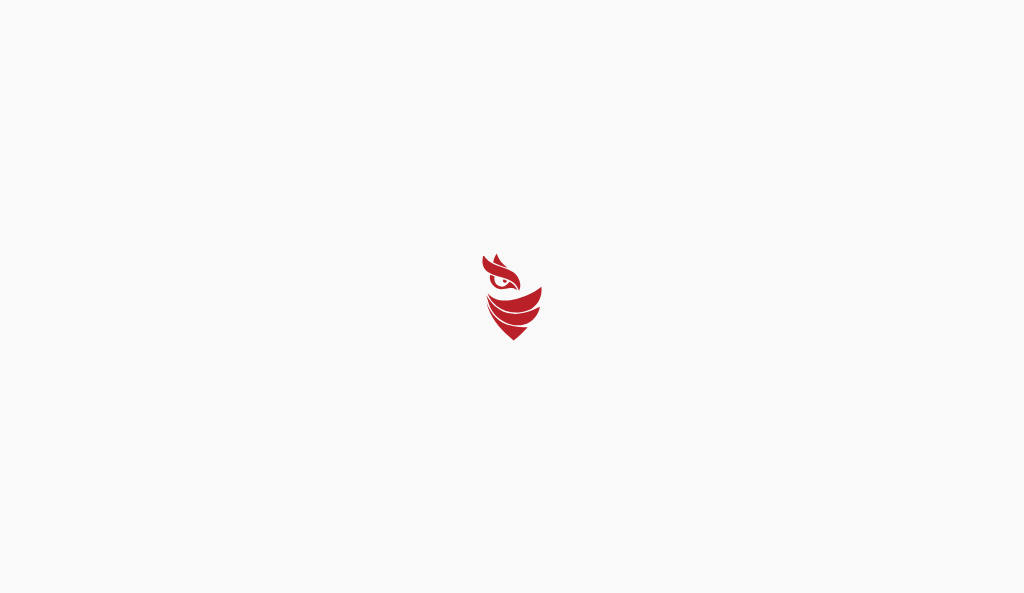 select on "Português (BR)" 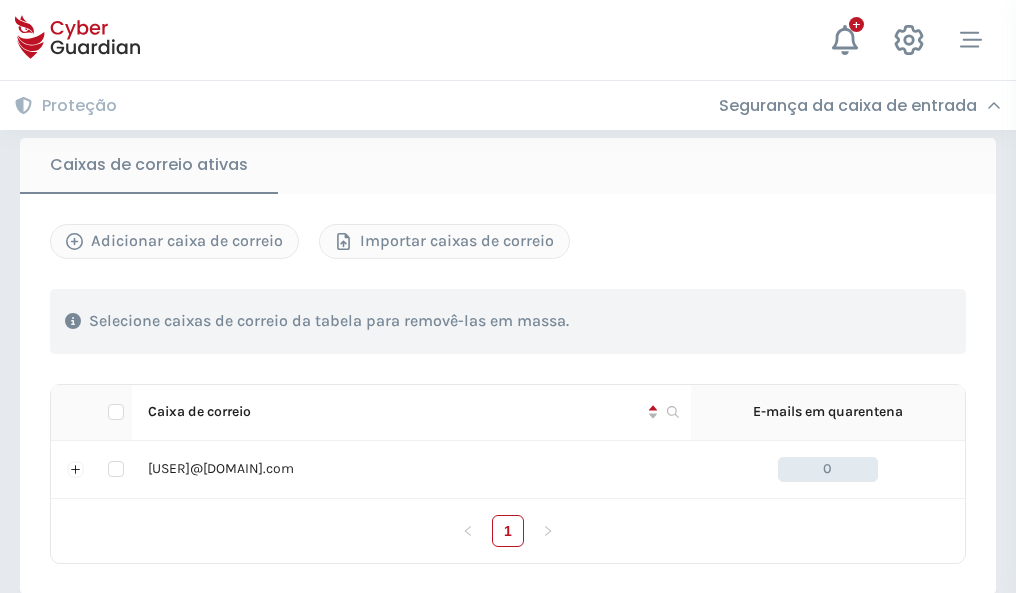 scroll, scrollTop: 1650, scrollLeft: 0, axis: vertical 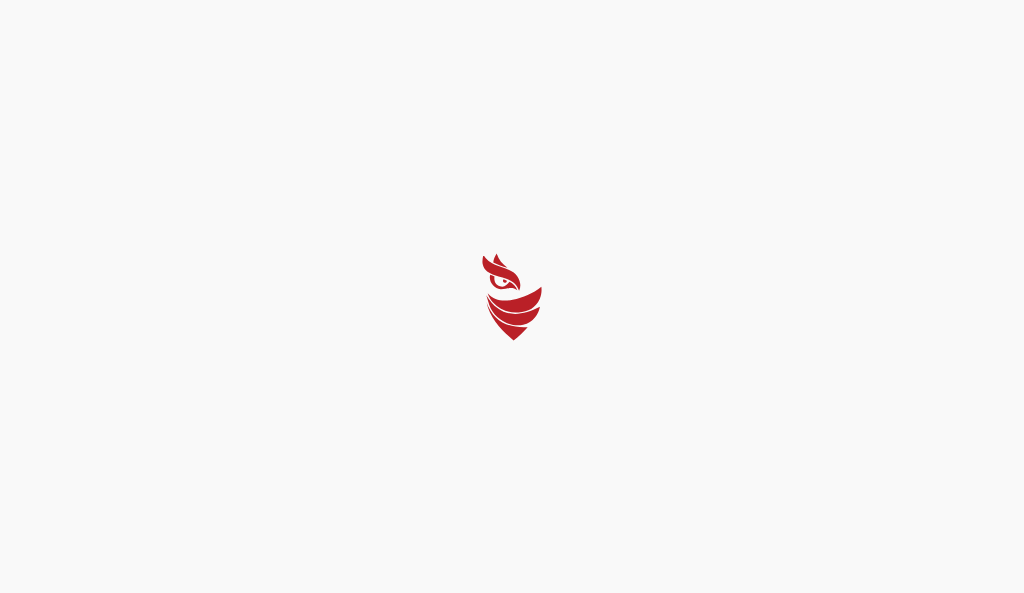 select on "Português (BR)" 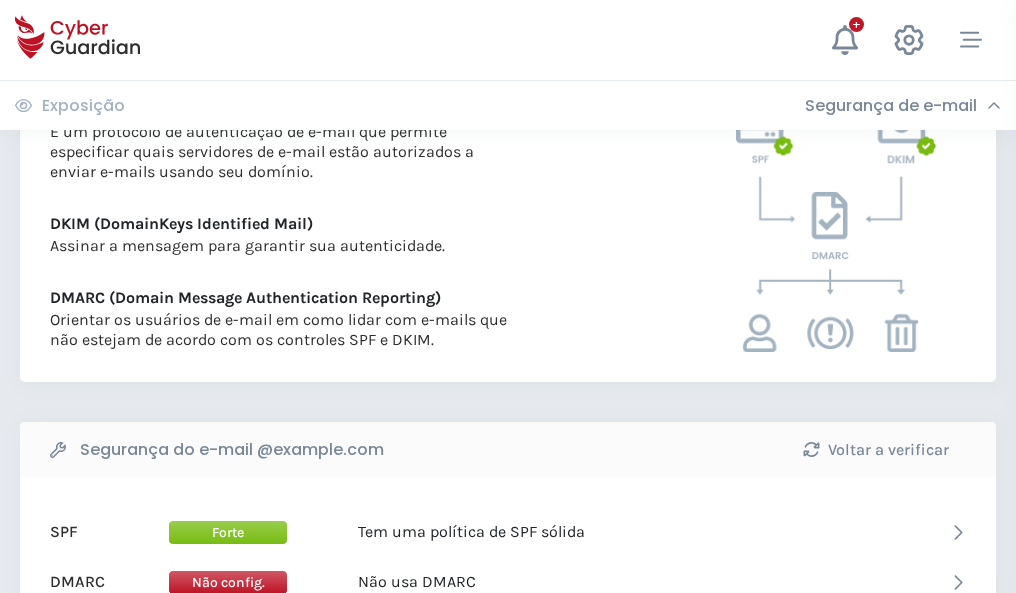 scroll, scrollTop: 1079, scrollLeft: 0, axis: vertical 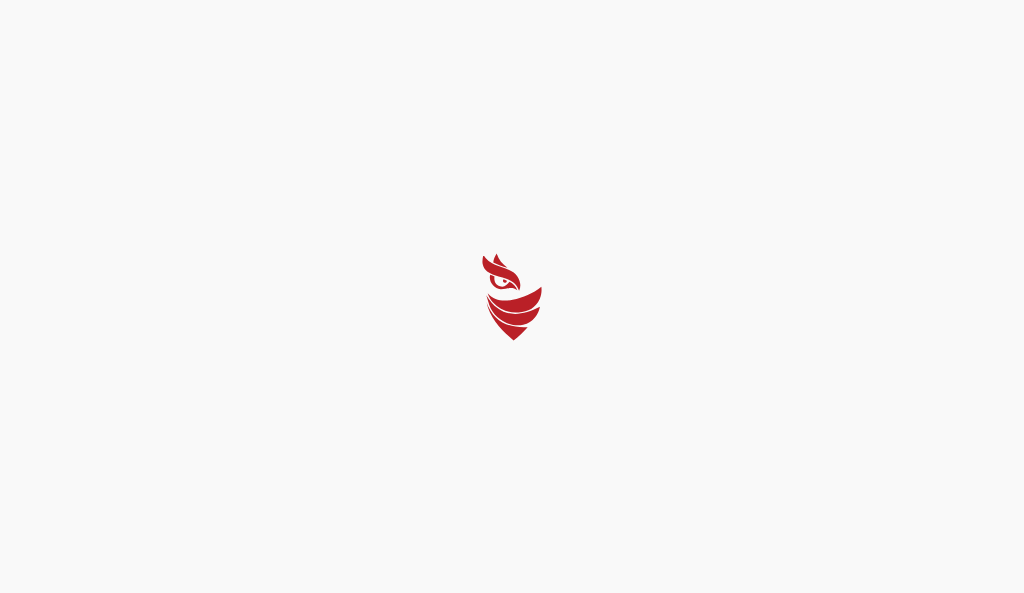 select on "Português (BR)" 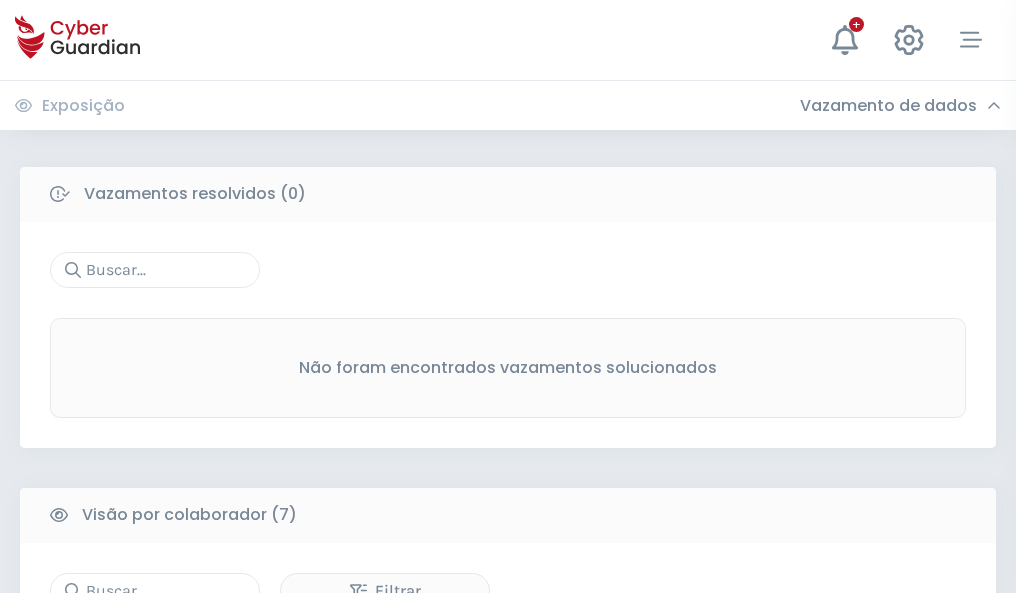 scroll, scrollTop: 1654, scrollLeft: 0, axis: vertical 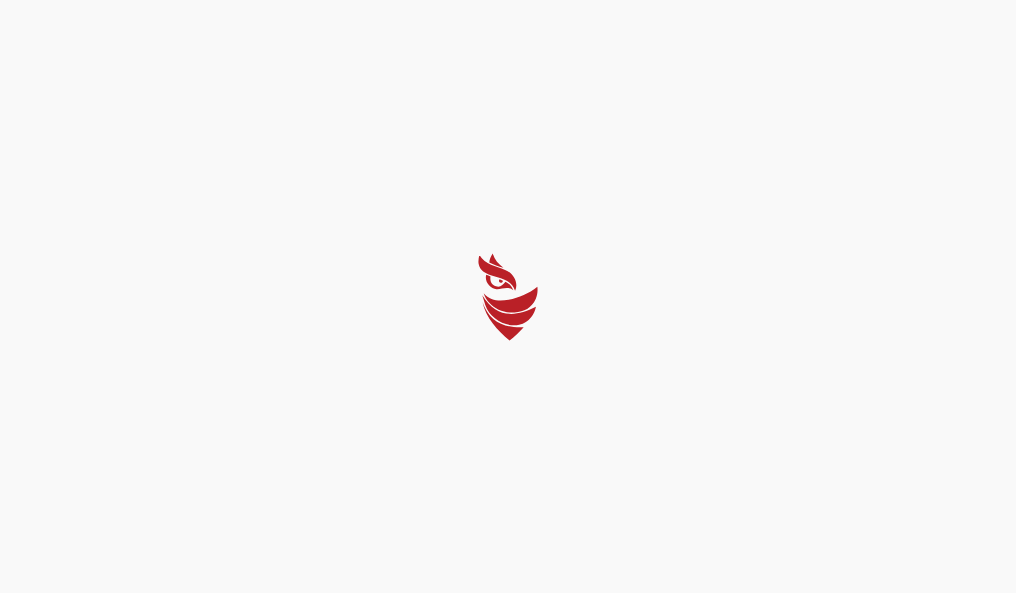 select on "Português (BR)" 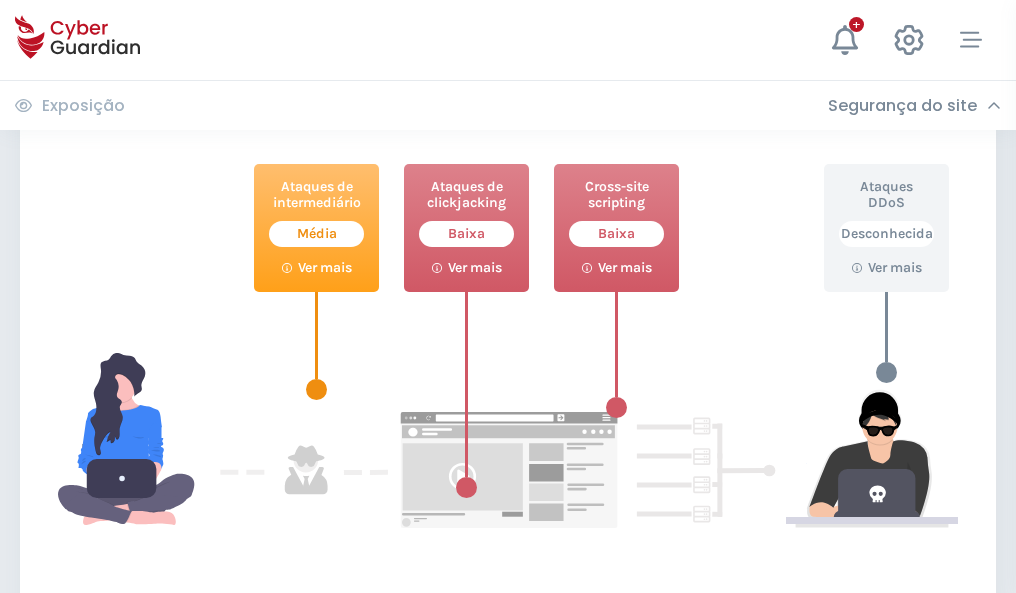 scroll, scrollTop: 1089, scrollLeft: 0, axis: vertical 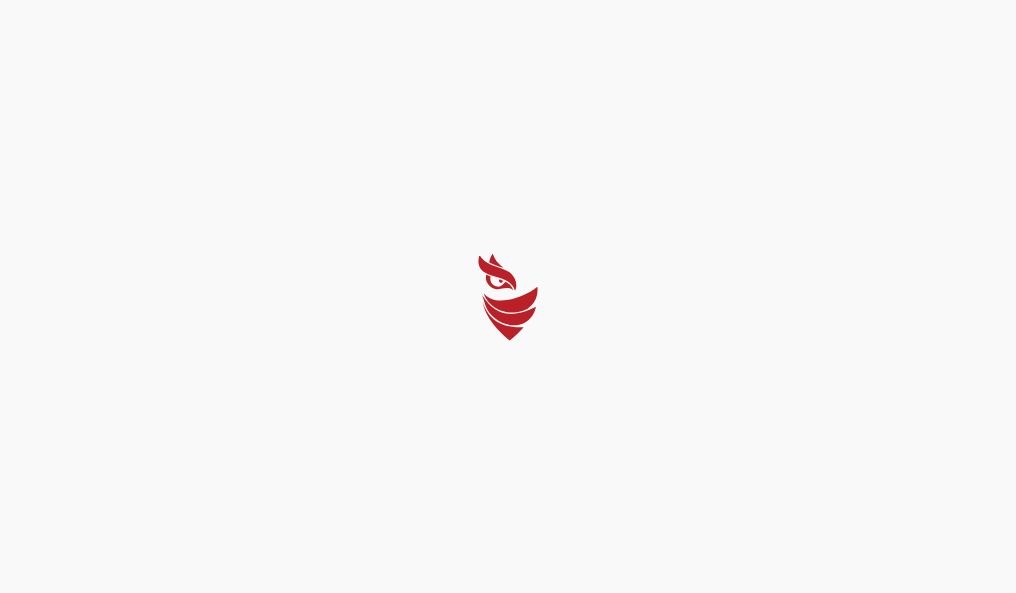 select on "Português (BR)" 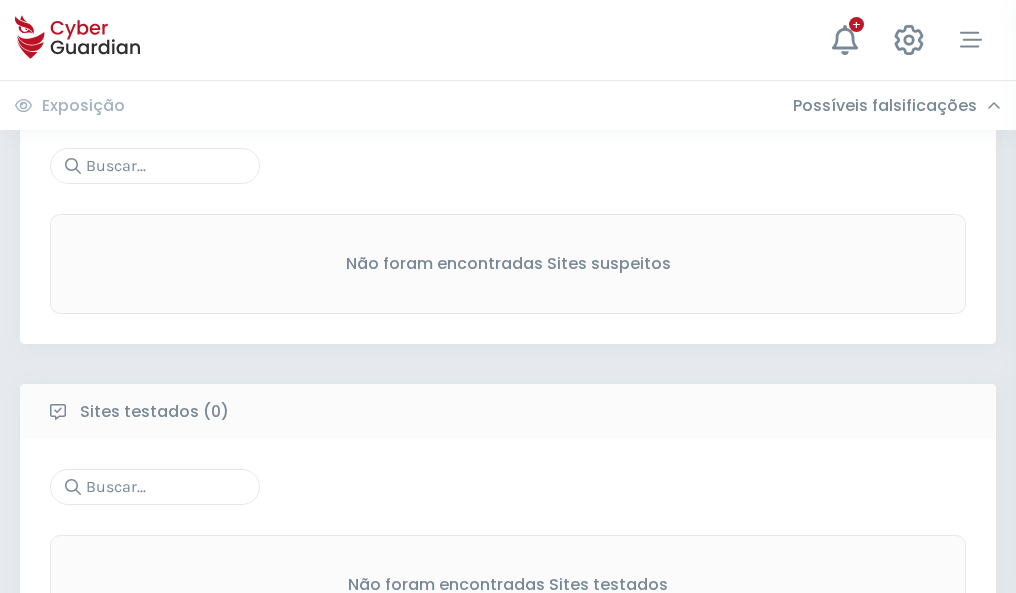 scroll, scrollTop: 1046, scrollLeft: 0, axis: vertical 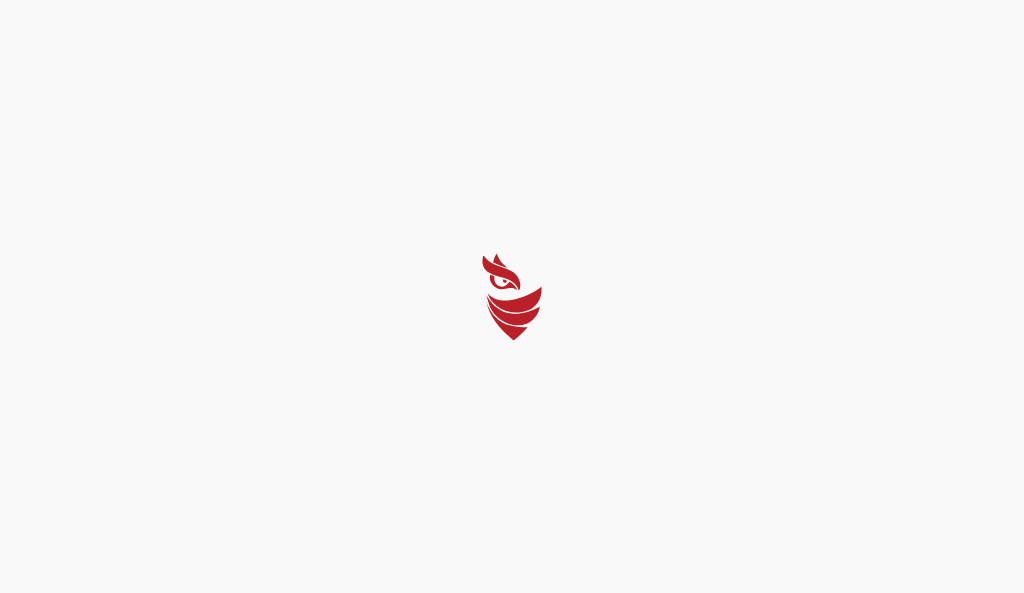 select on "Português (BR)" 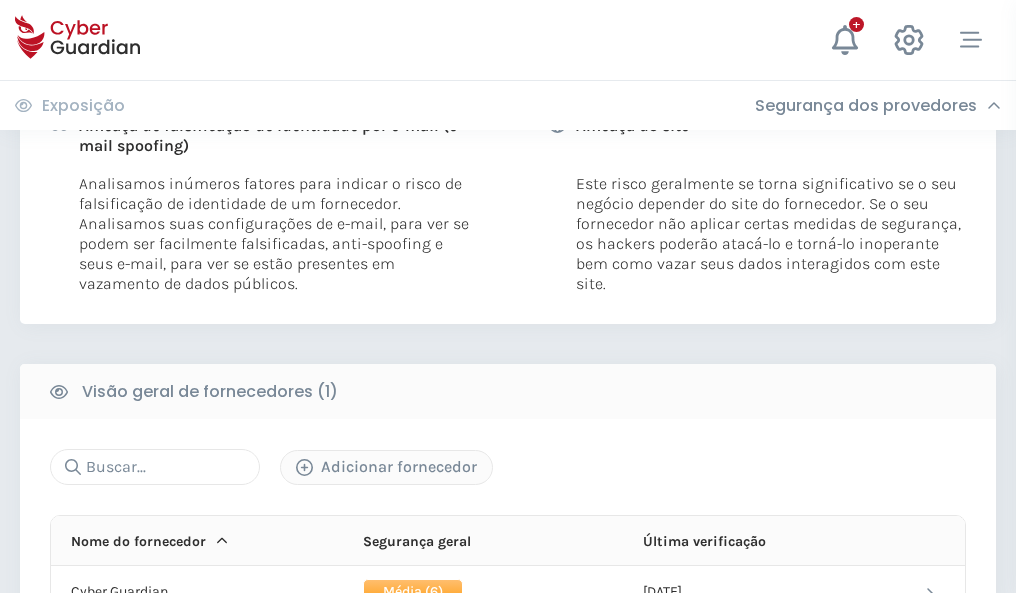 scroll, scrollTop: 1019, scrollLeft: 0, axis: vertical 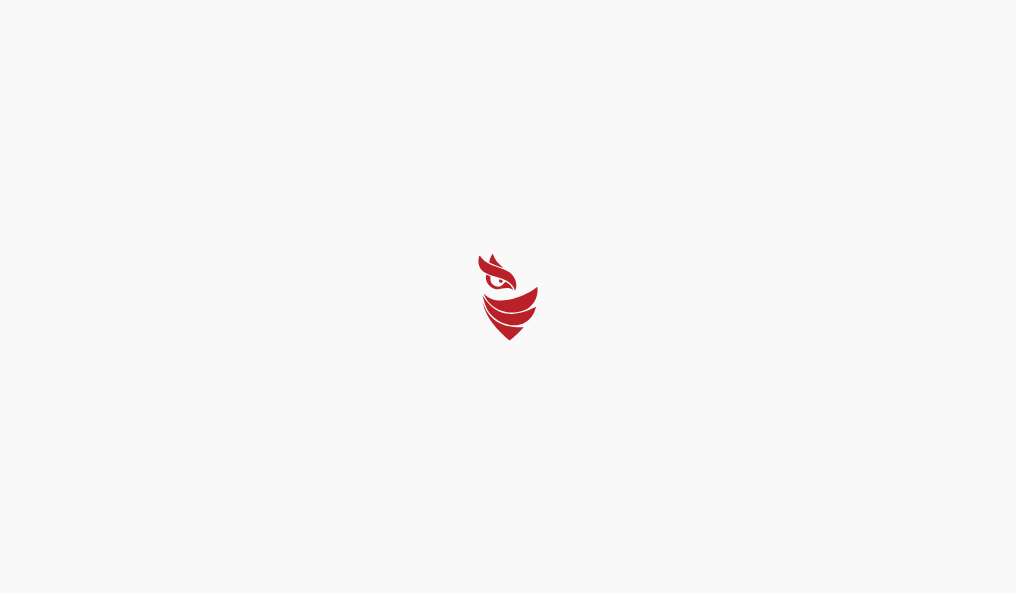 select on "Português (BR)" 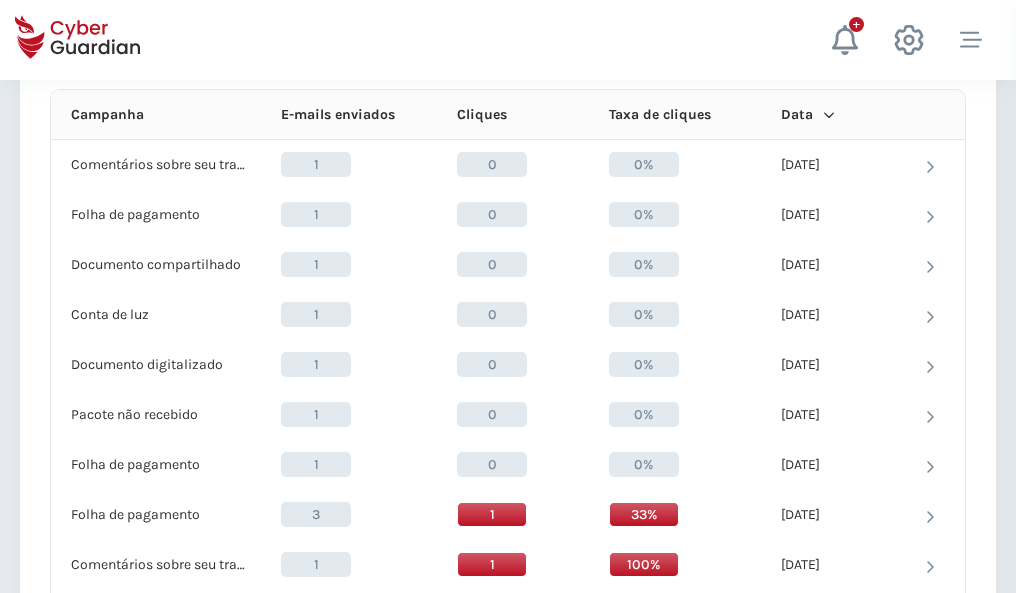 scroll, scrollTop: 1793, scrollLeft: 0, axis: vertical 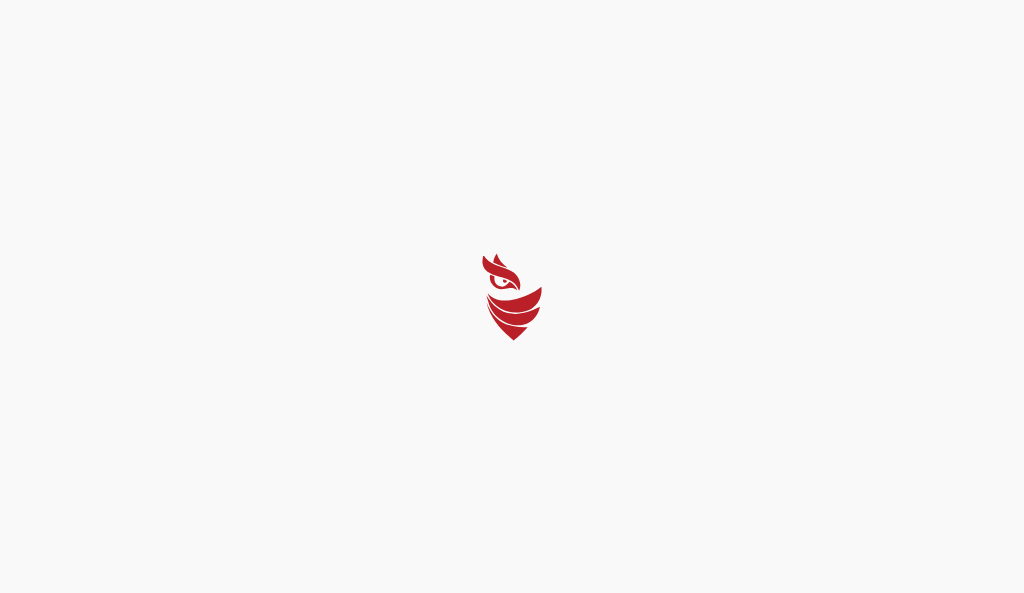 select on "Português (BR)" 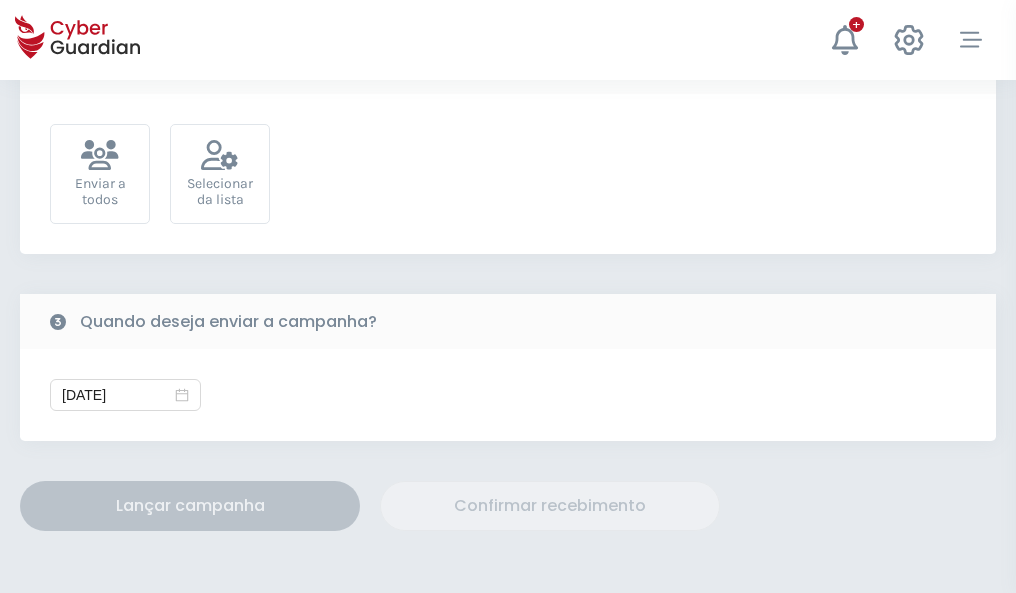 scroll, scrollTop: 732, scrollLeft: 0, axis: vertical 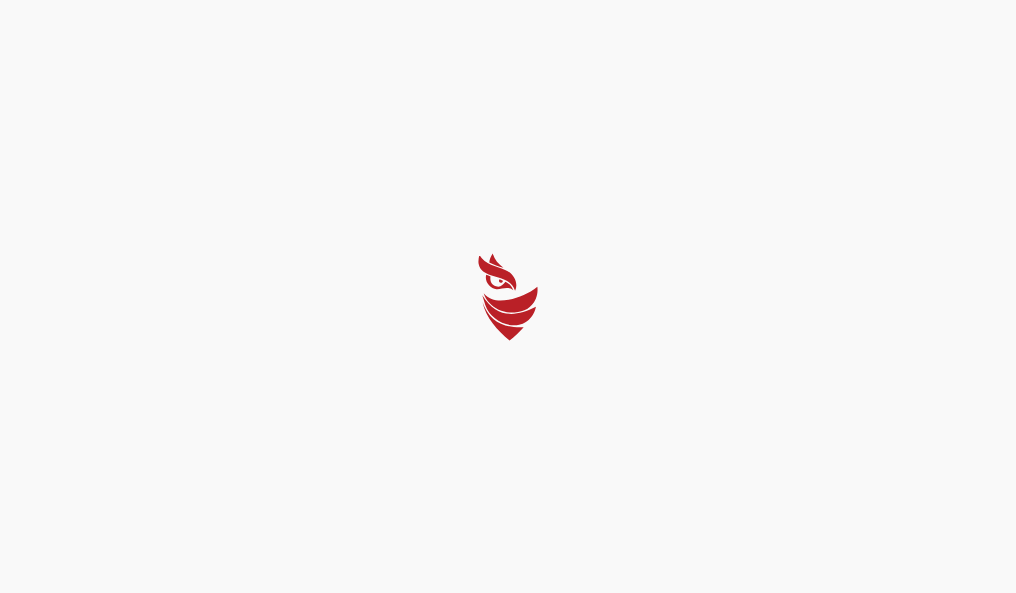 select on "Português (BR)" 